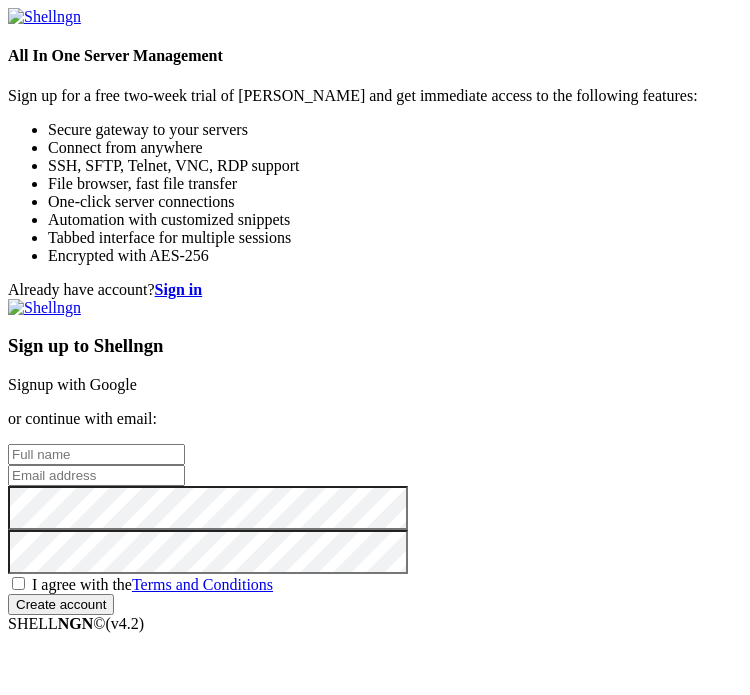 scroll, scrollTop: 0, scrollLeft: 0, axis: both 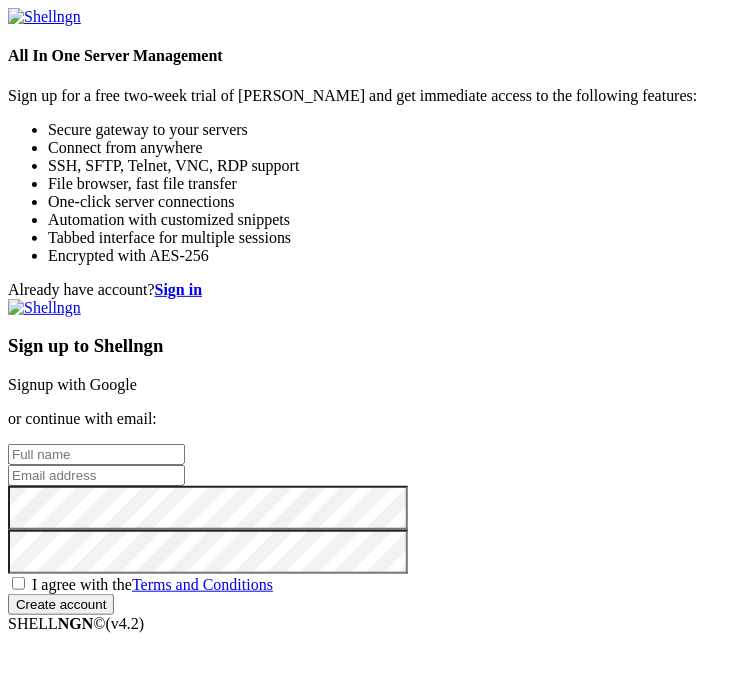 type on "Dynato" 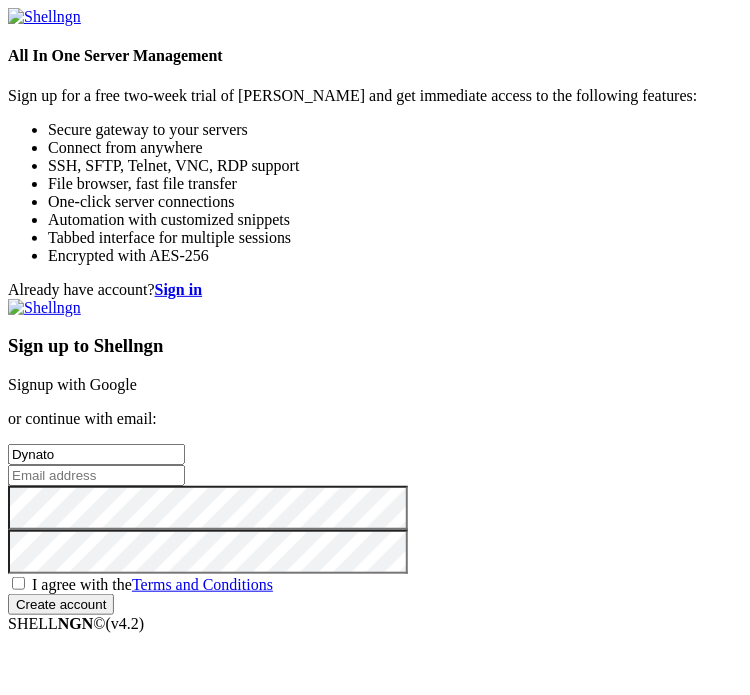 click at bounding box center (96, 475) 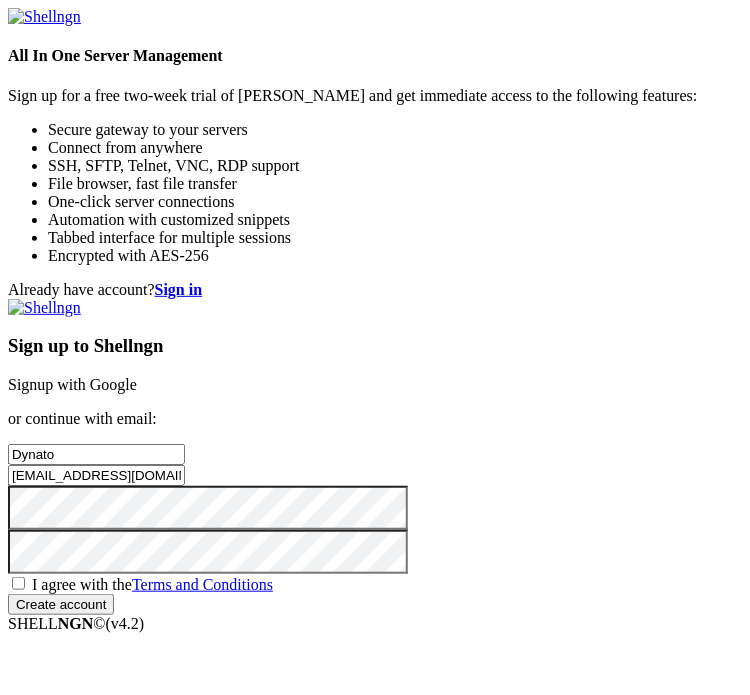 click on "I agree with the   Terms and
Conditions" at bounding box center (375, 584) 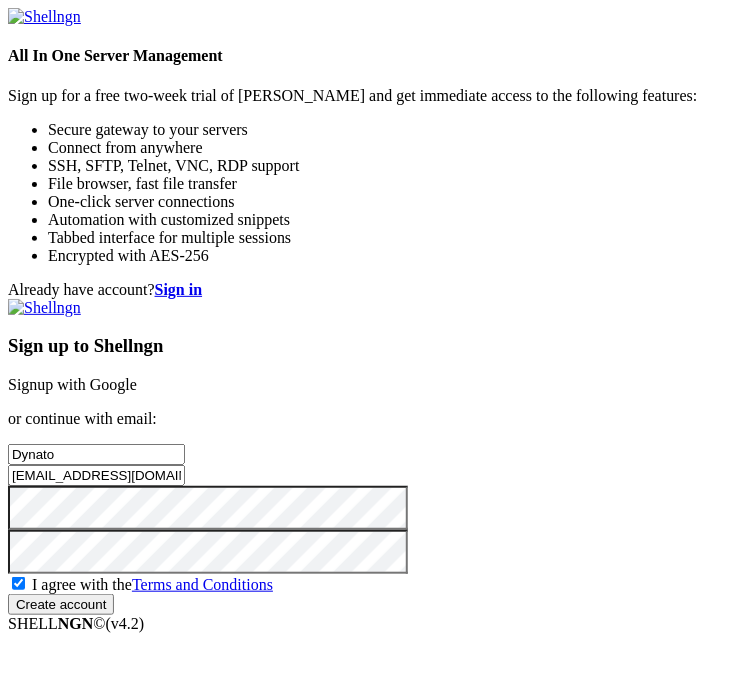 click on "Create account" at bounding box center (61, 604) 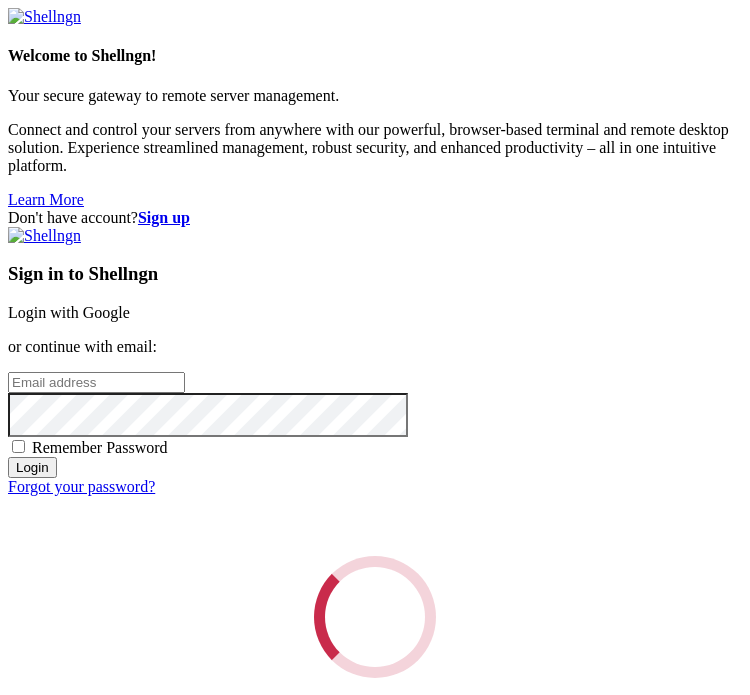 scroll, scrollTop: 0, scrollLeft: 0, axis: both 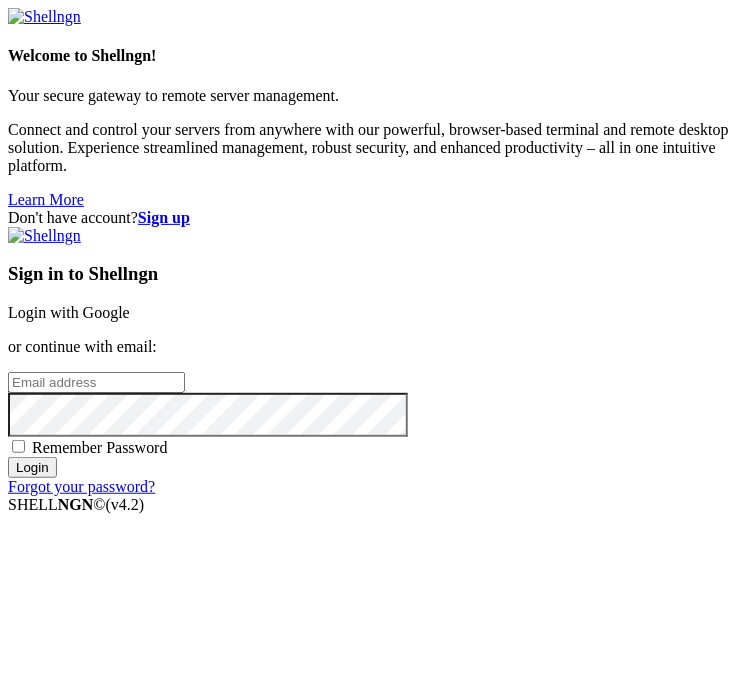 type on "[EMAIL_ADDRESS][DOMAIN_NAME]" 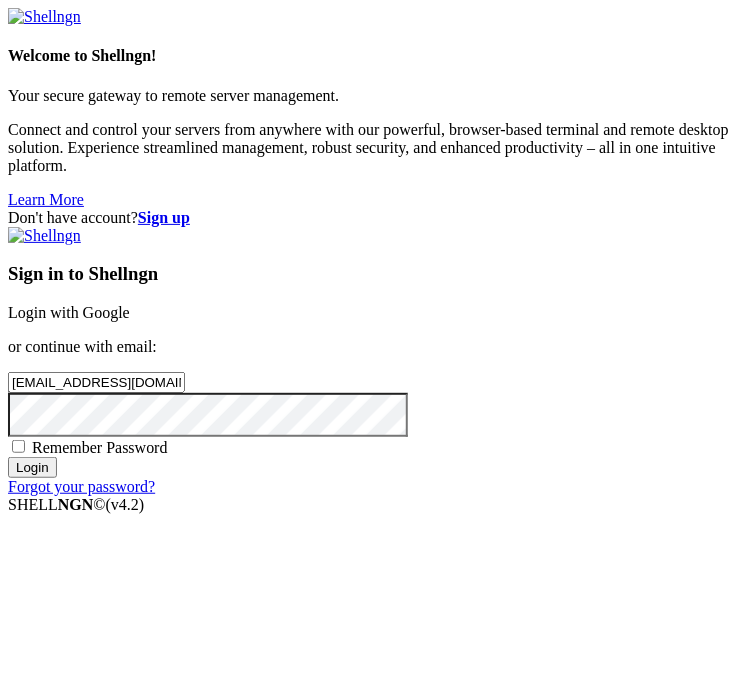 click on "Login" at bounding box center [32, 467] 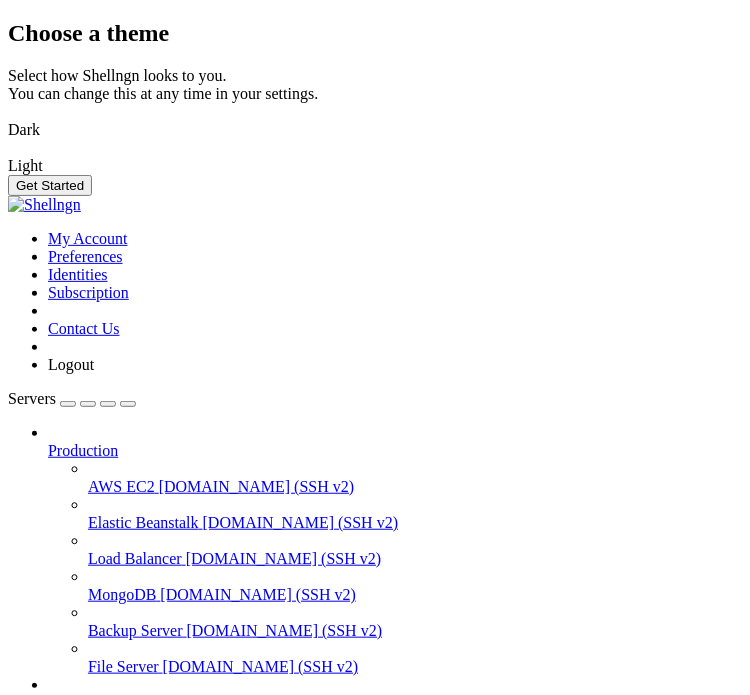 click at bounding box center (8, 117) 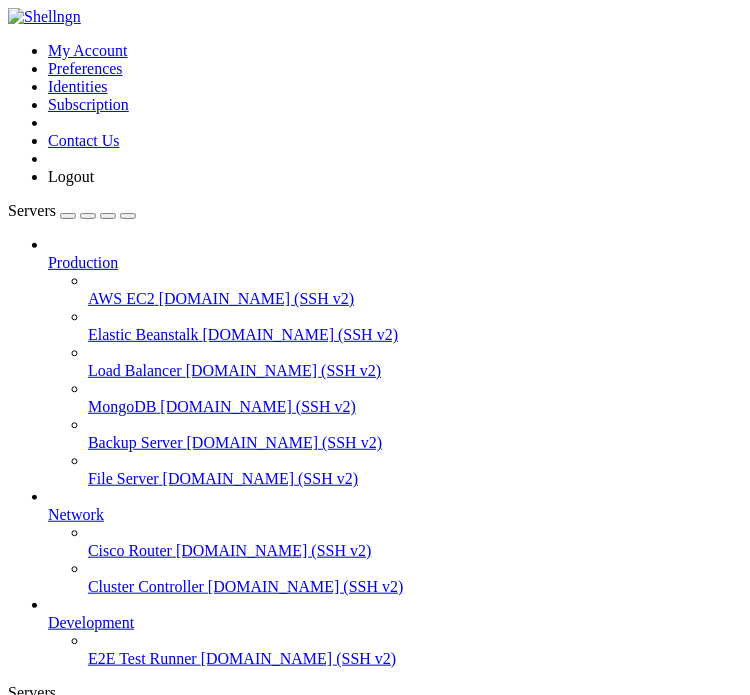 scroll, scrollTop: 0, scrollLeft: 0, axis: both 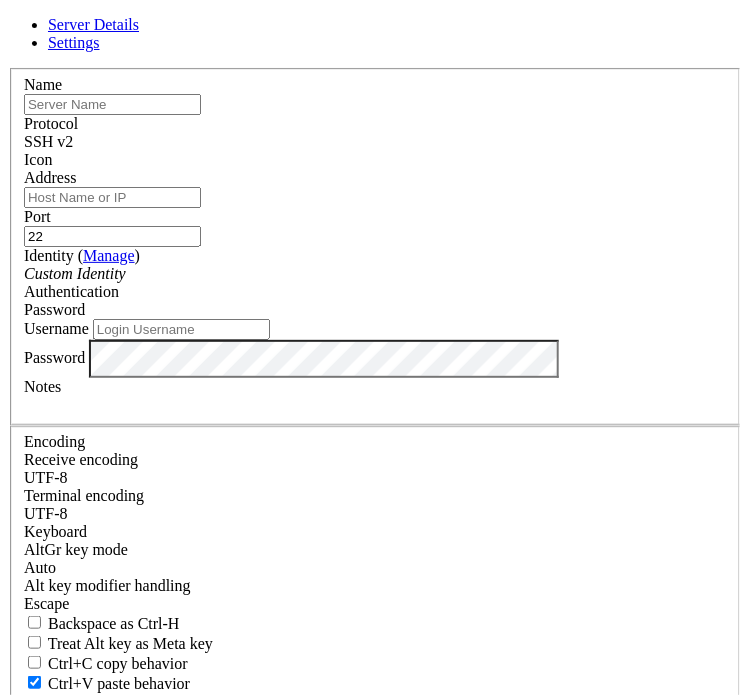 type 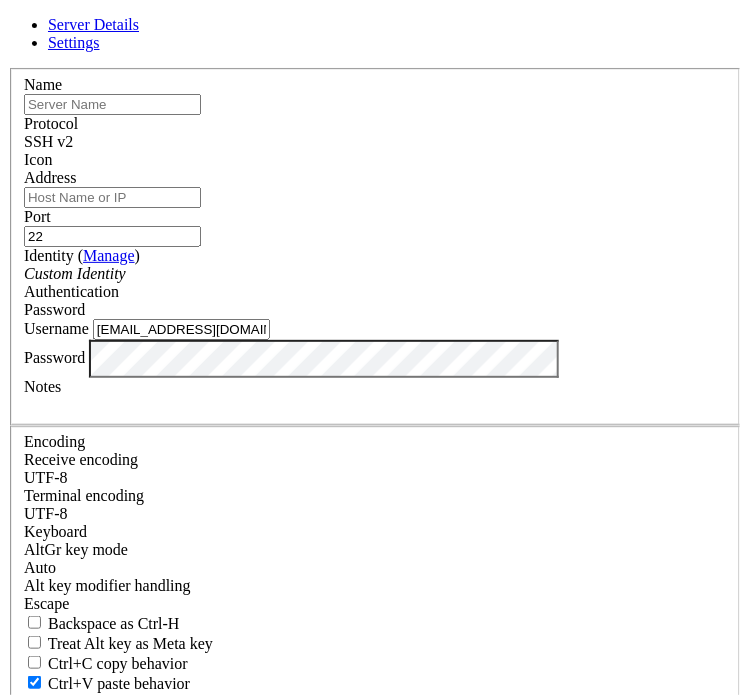 click at bounding box center [8, 68] 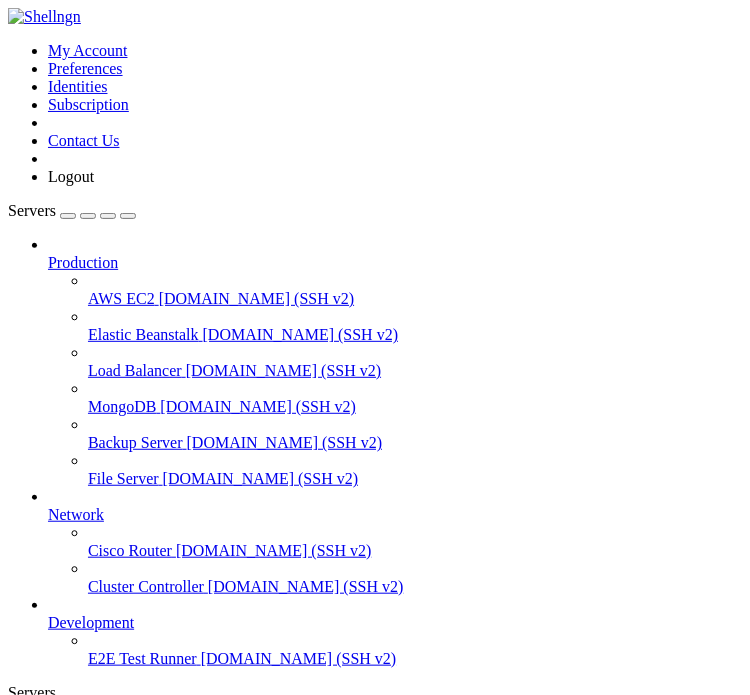 click on "Add Server" at bounding box center (375, 801) 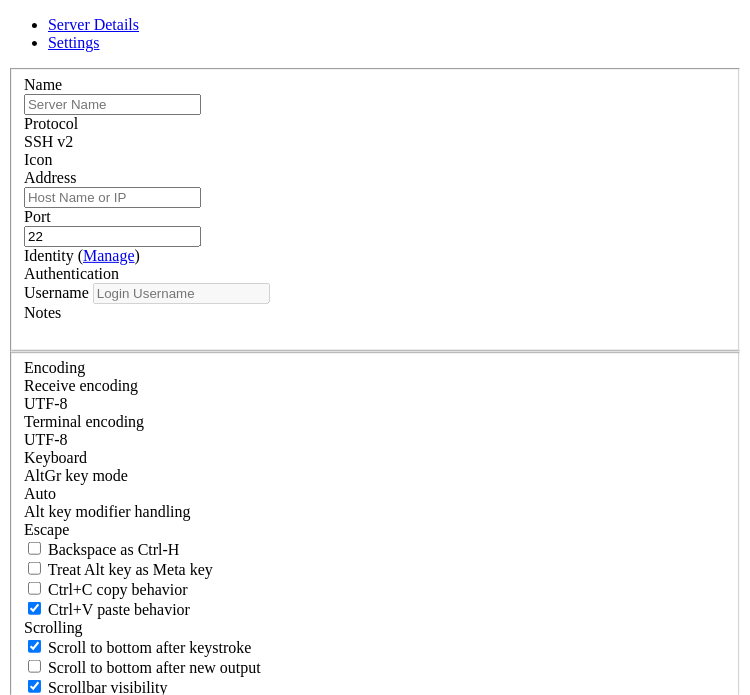 type on "[EMAIL_ADDRESS][DOMAIN_NAME]" 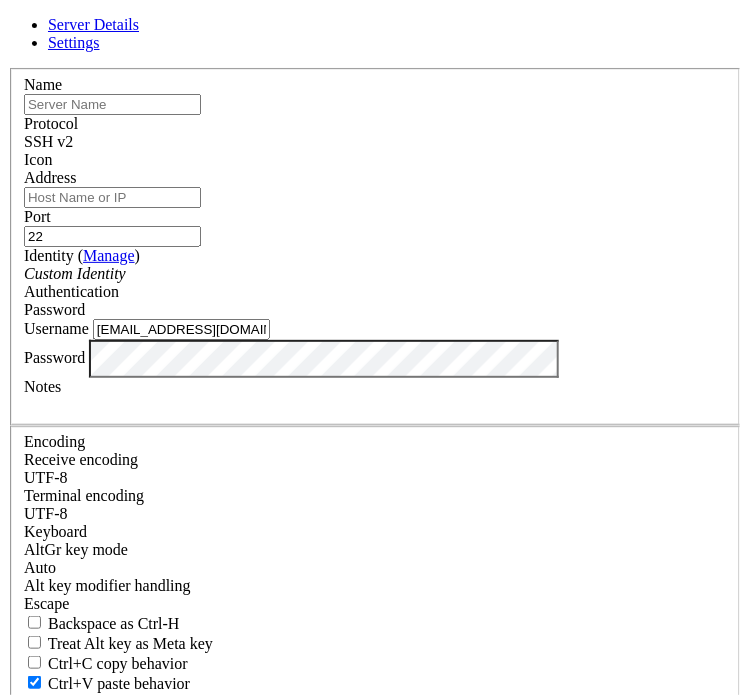 click at bounding box center (112, 104) 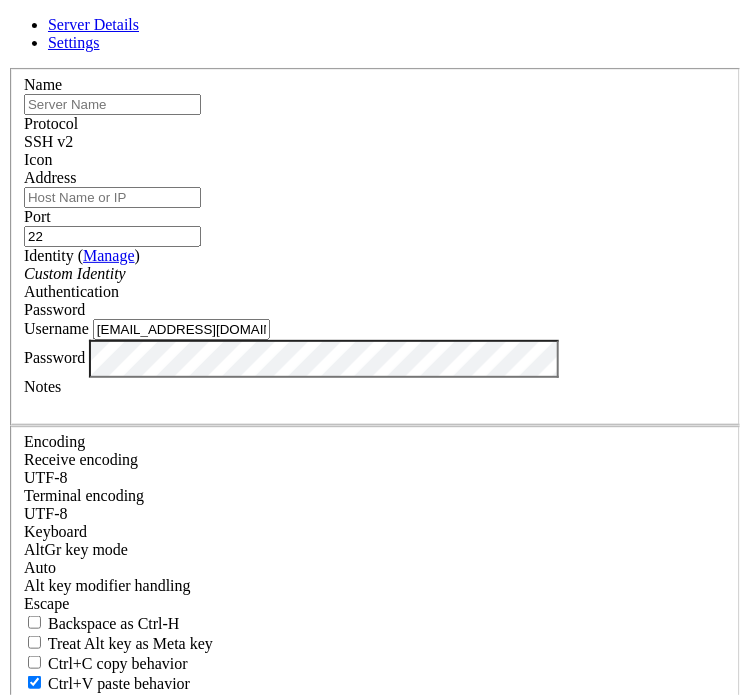 click on "SSH v2" at bounding box center (375, 142) 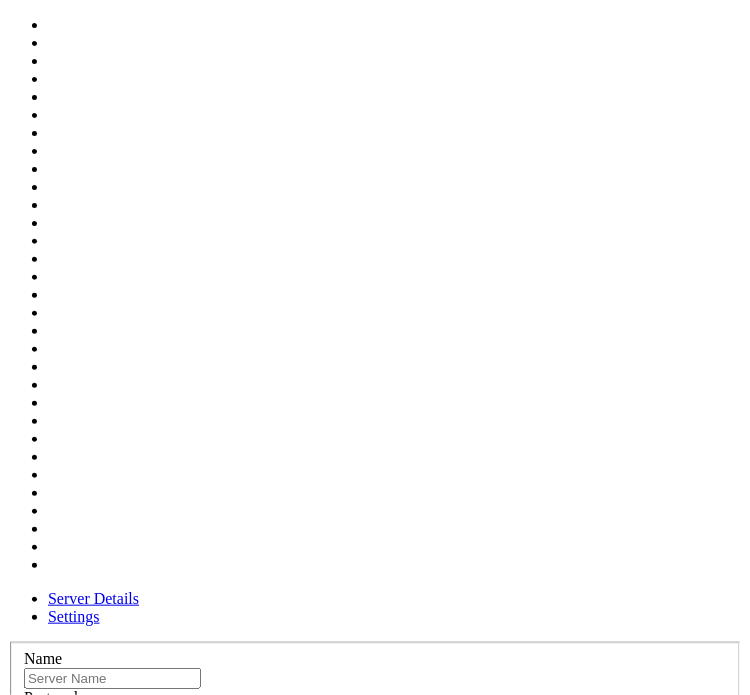 click at bounding box center (375, 743) 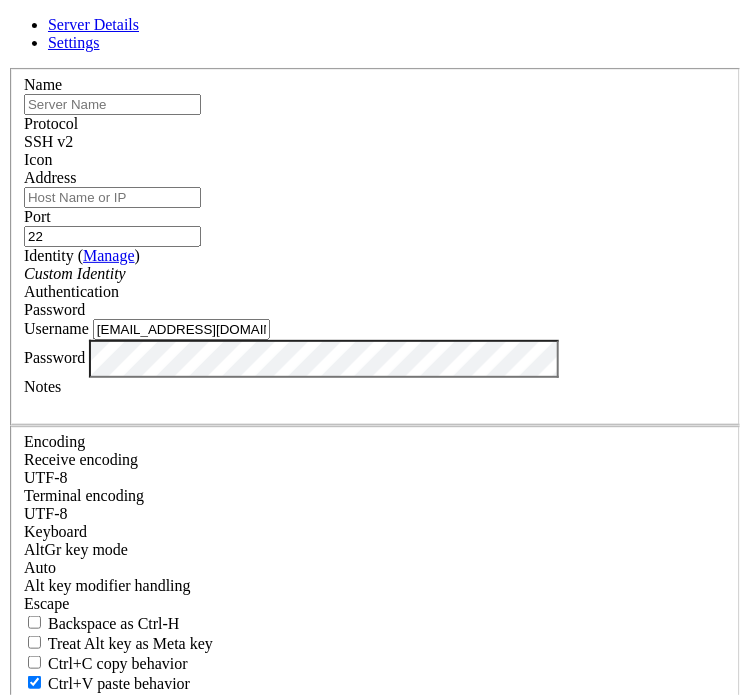 click on "Address" at bounding box center [112, 197] 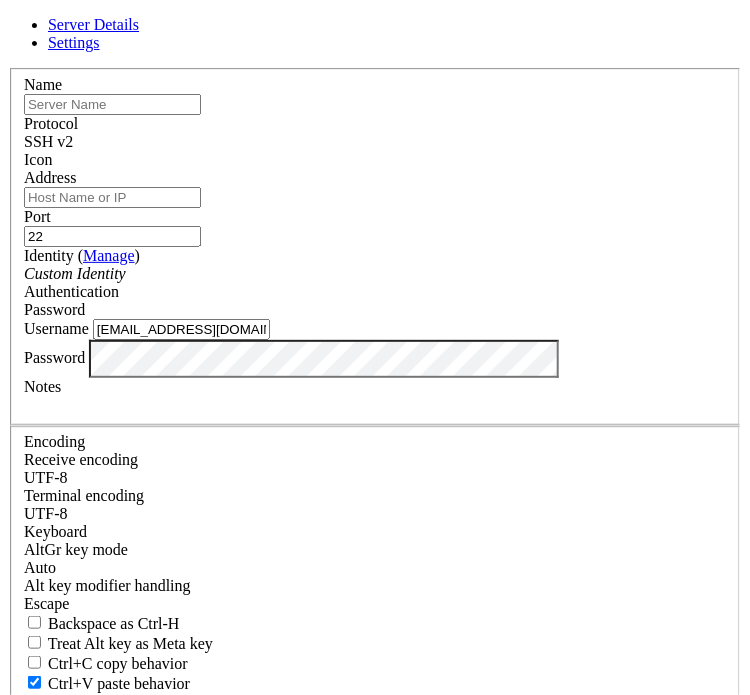 scroll, scrollTop: 100, scrollLeft: 0, axis: vertical 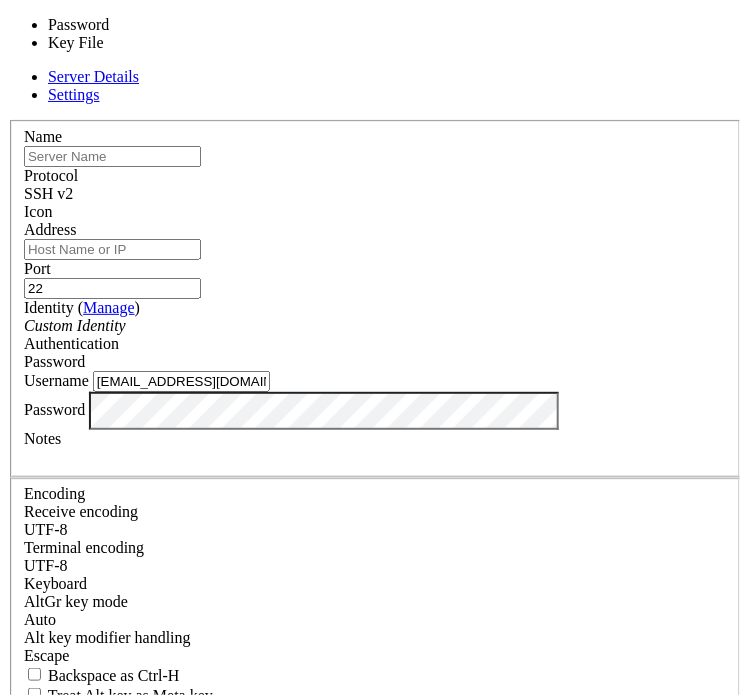 click on "Password" at bounding box center (375, 362) 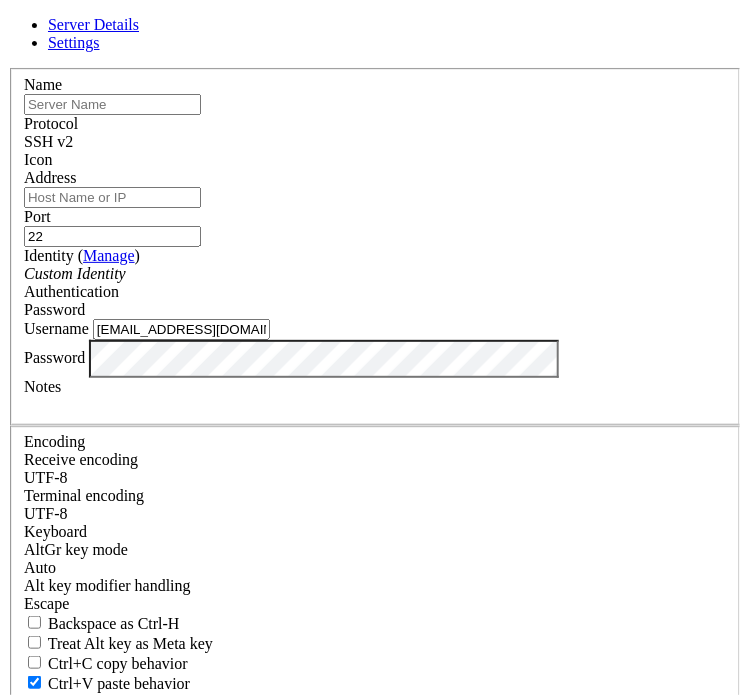 scroll, scrollTop: 246, scrollLeft: 0, axis: vertical 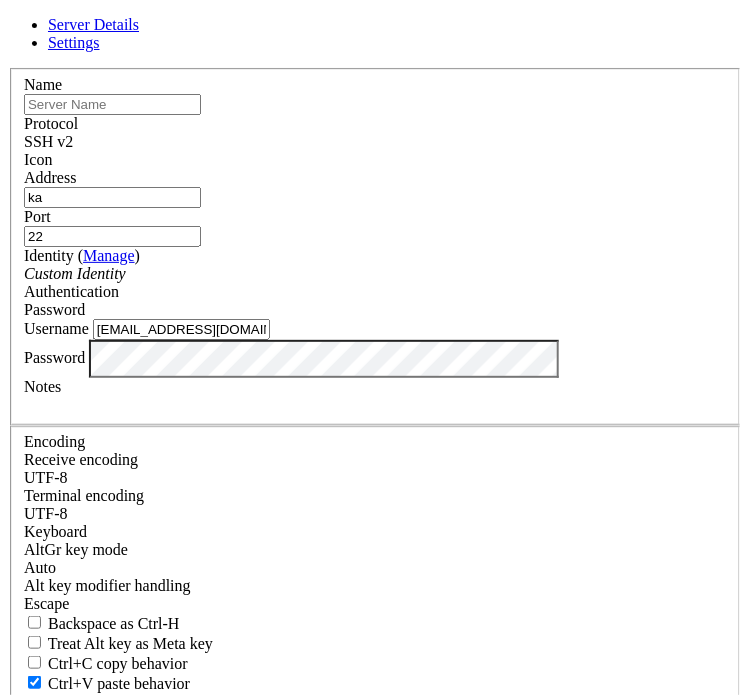 type on "k" 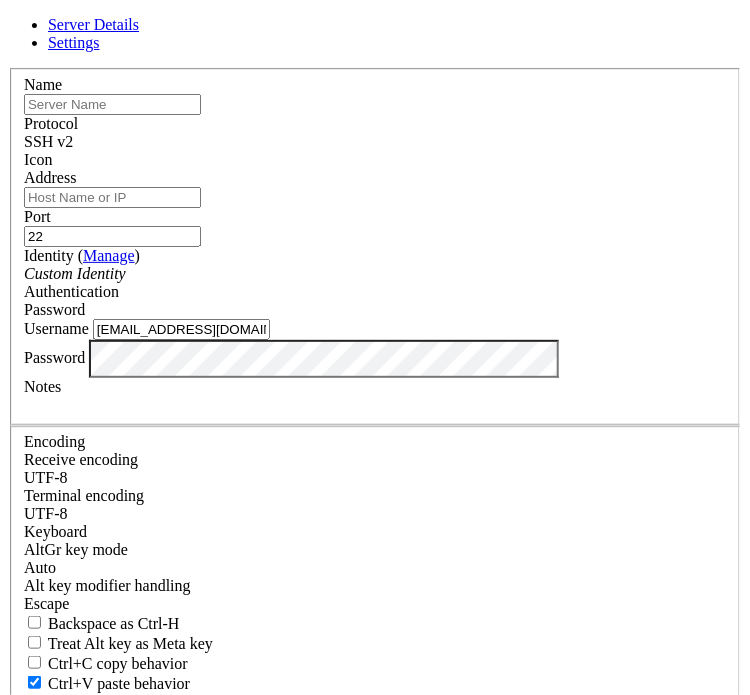 click on "Address" at bounding box center (112, 197) 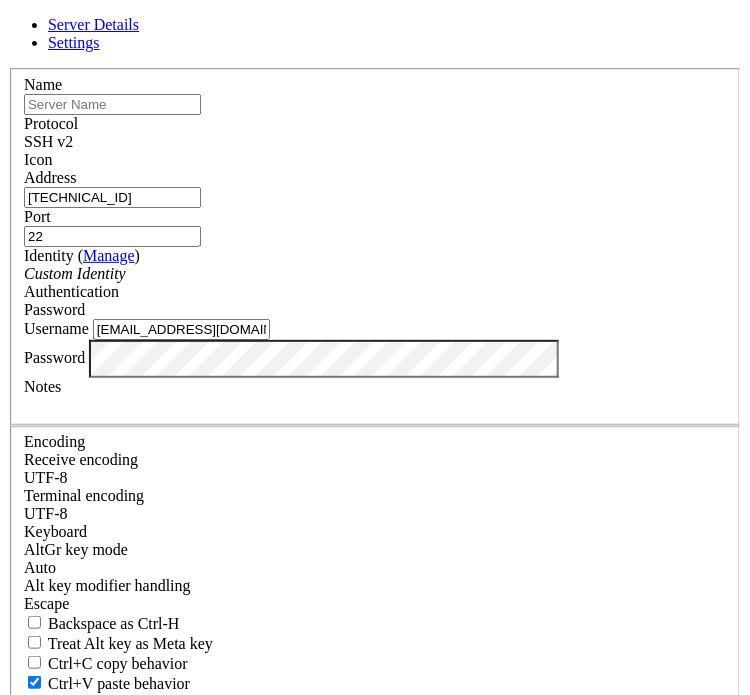 type on "[TECHNICAL_ID]" 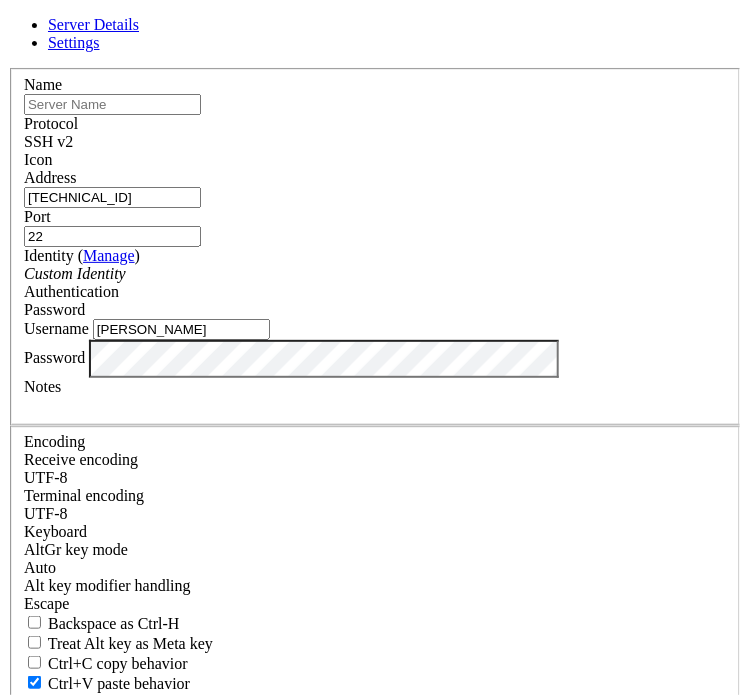 type on "[PERSON_NAME]" 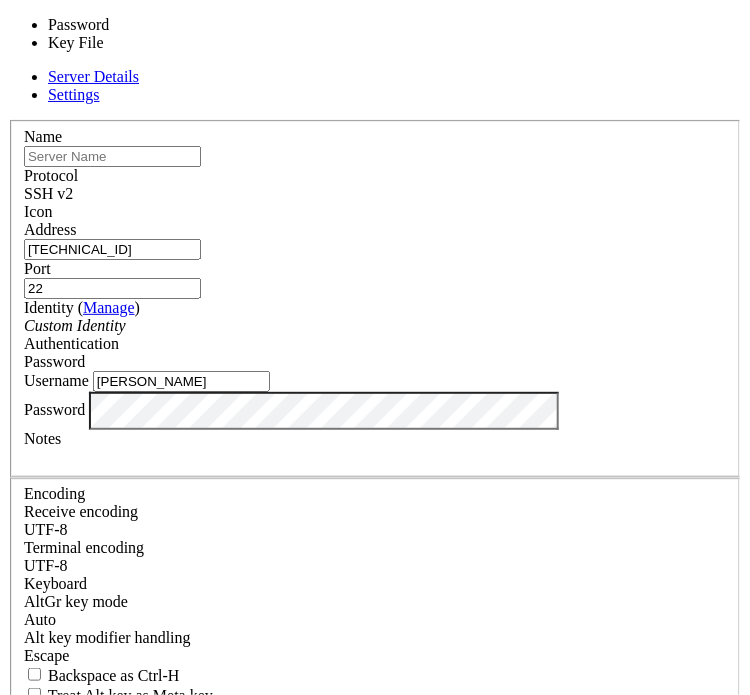 click on "Password" at bounding box center [375, 362] 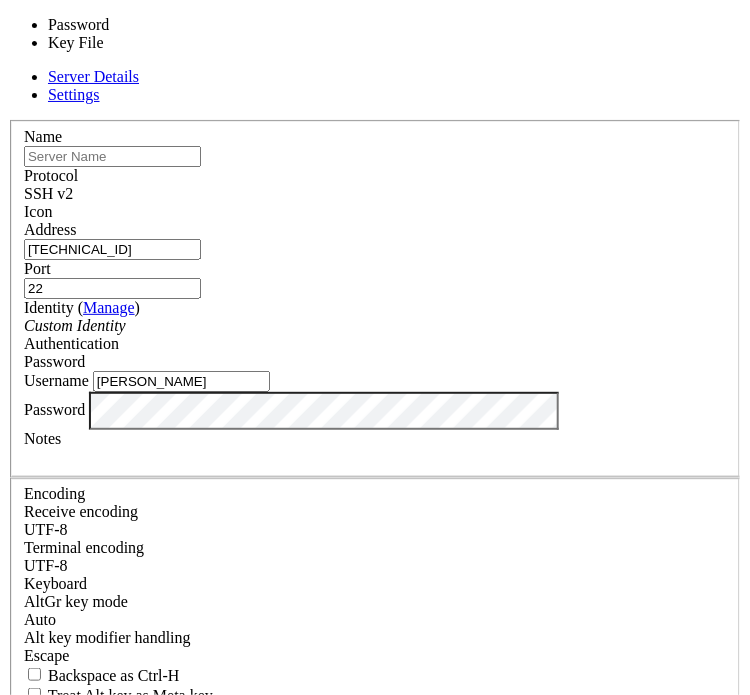 click on "Password" at bounding box center (375, 362) 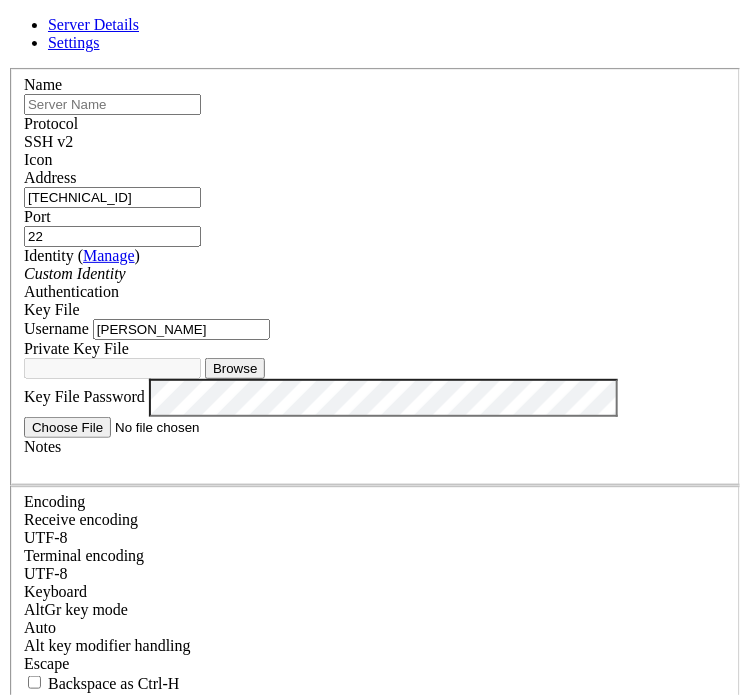 click on "Key File" at bounding box center [375, 310] 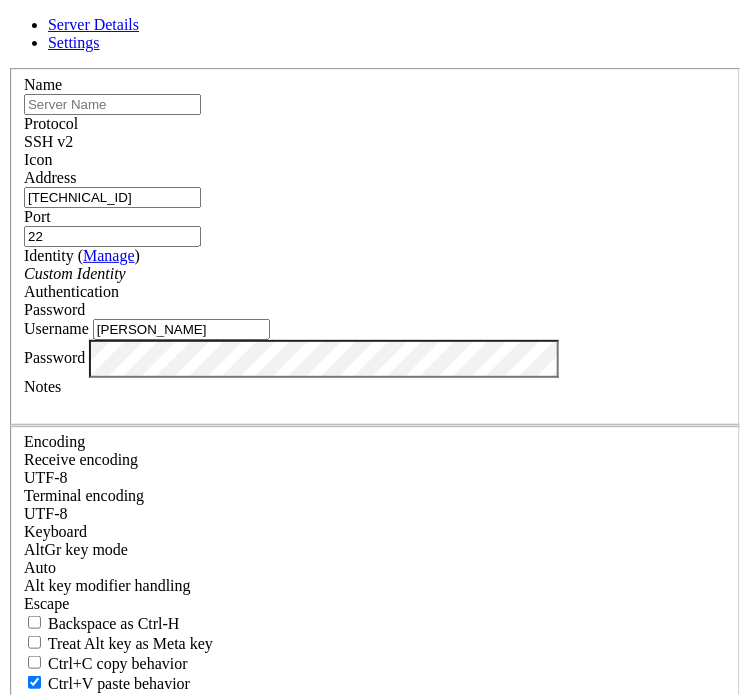 scroll, scrollTop: 246, scrollLeft: 0, axis: vertical 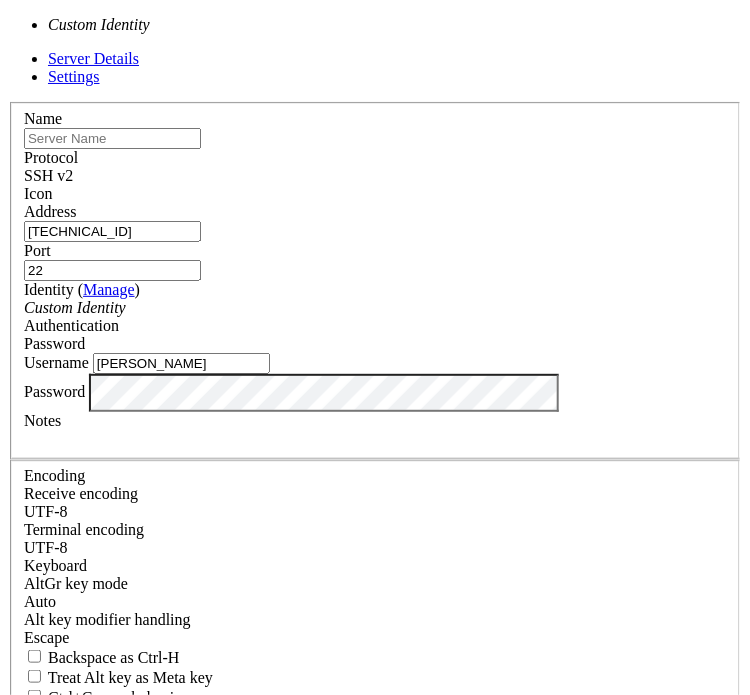 click on "Custom Identity" at bounding box center [375, 308] 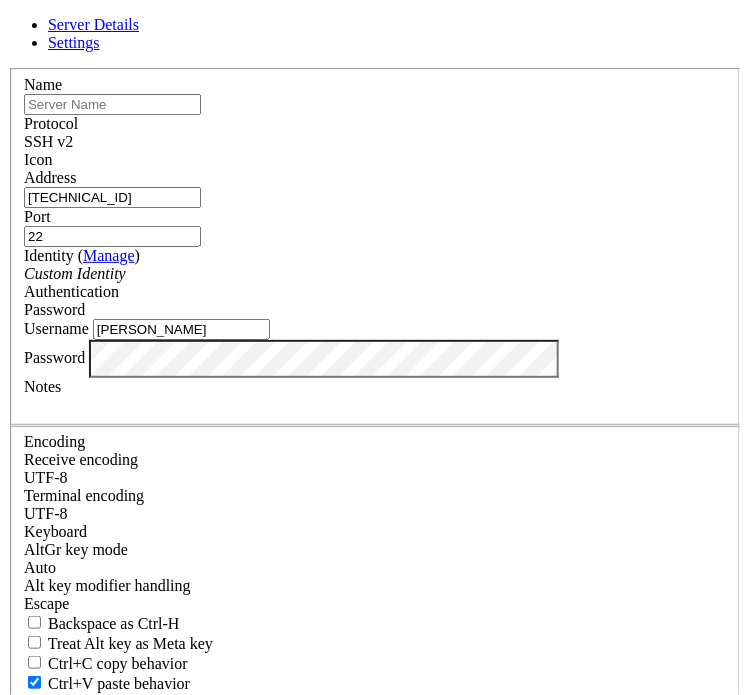 click on "Custom Identity" at bounding box center (375, 274) 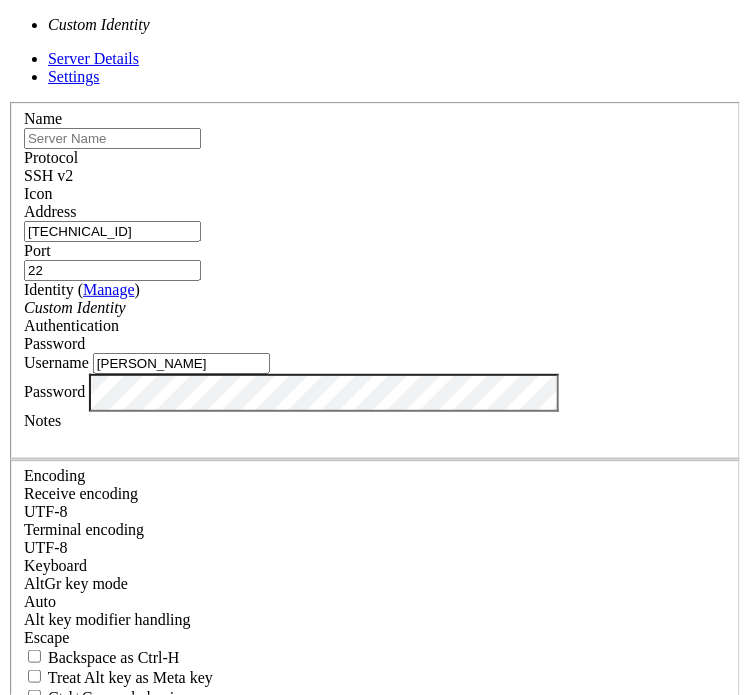 click on "Custom Identity" at bounding box center (375, 308) 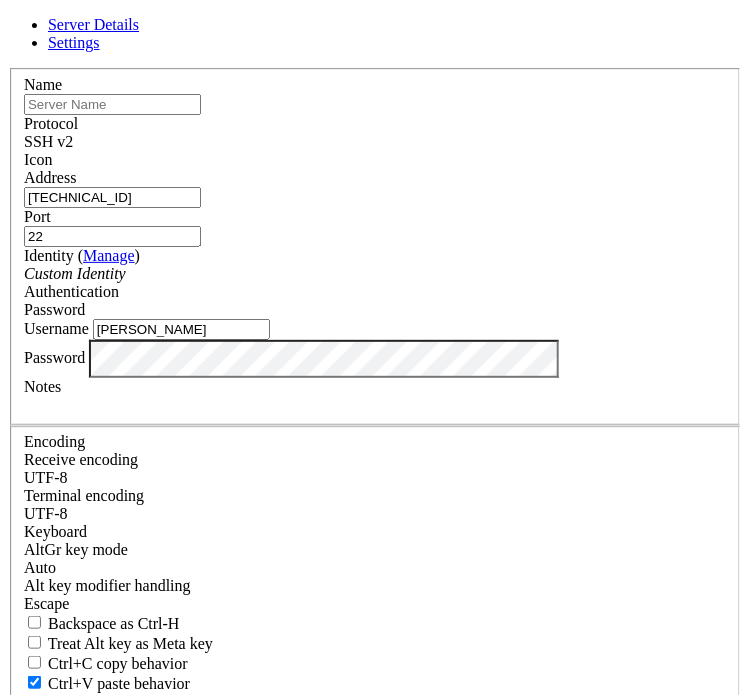 scroll, scrollTop: 0, scrollLeft: 0, axis: both 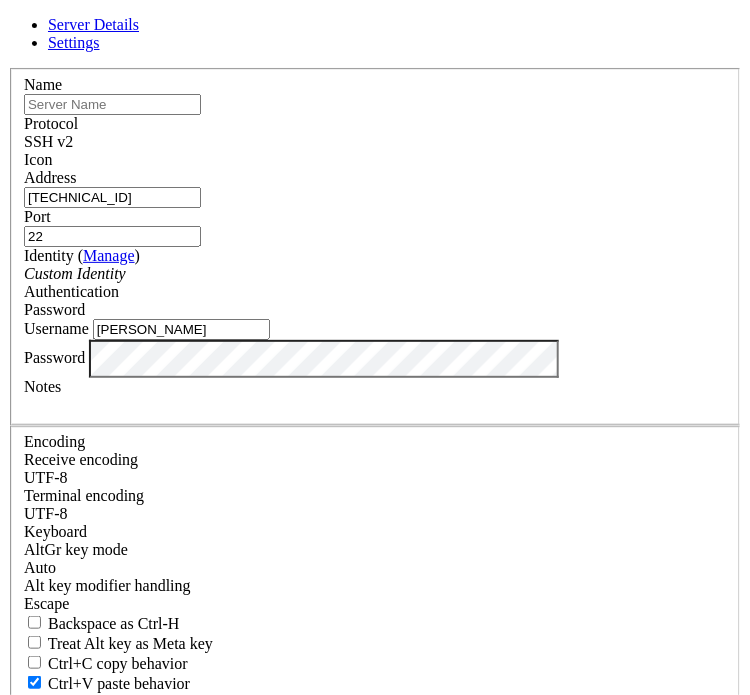 click at bounding box center [112, 104] 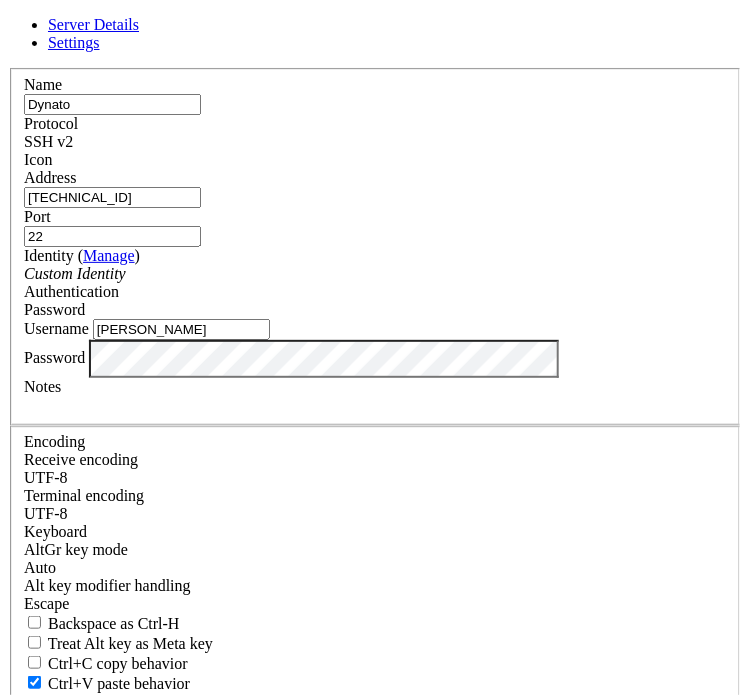 scroll, scrollTop: 0, scrollLeft: 0, axis: both 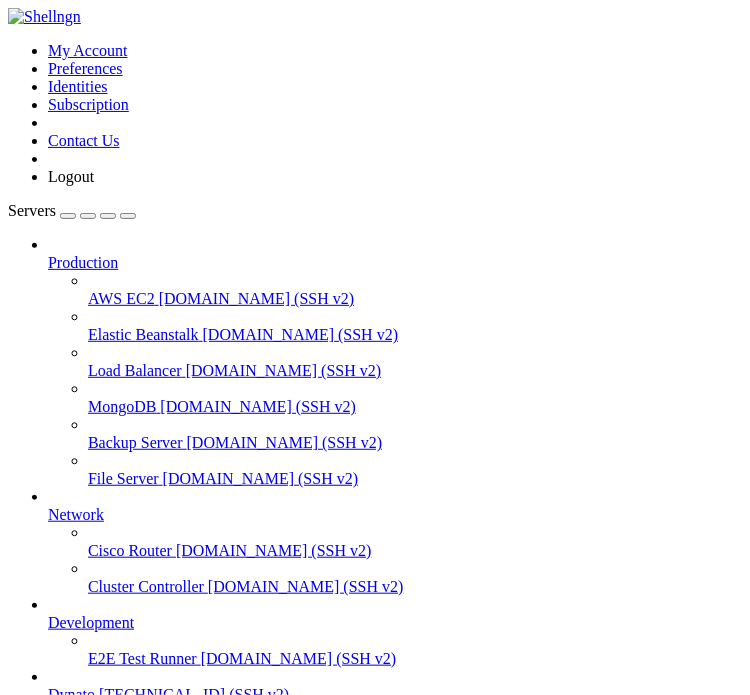 click on "Dynato" at bounding box center (71, 694) 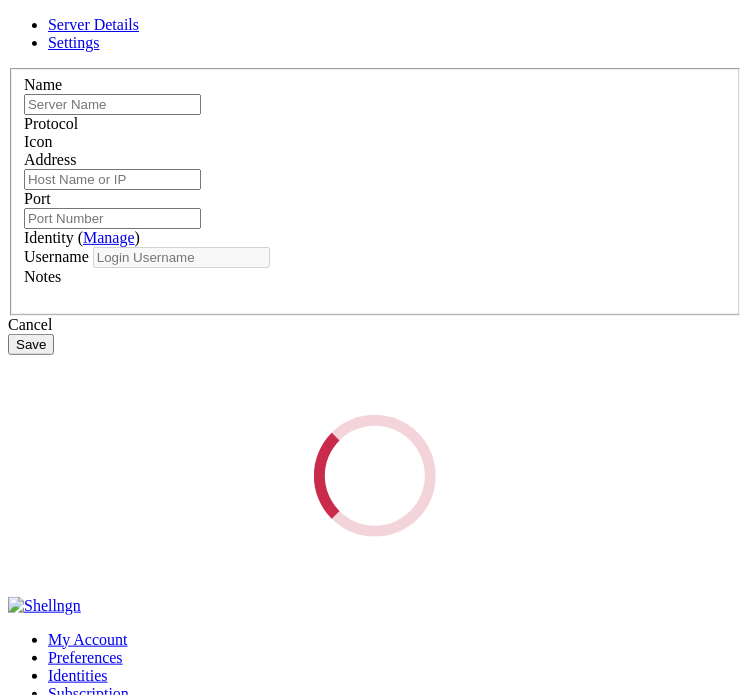 type on "Dynato" 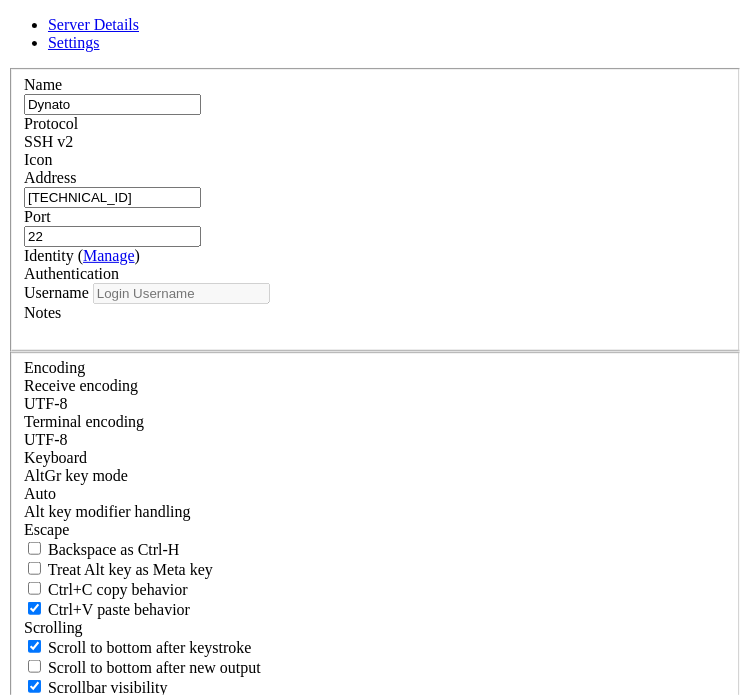 type on "[PERSON_NAME]" 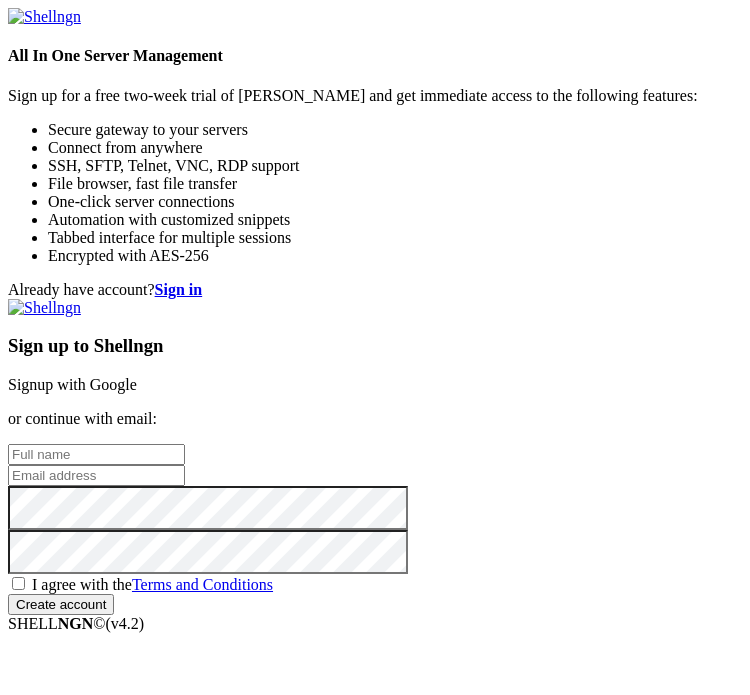 scroll, scrollTop: 0, scrollLeft: 0, axis: both 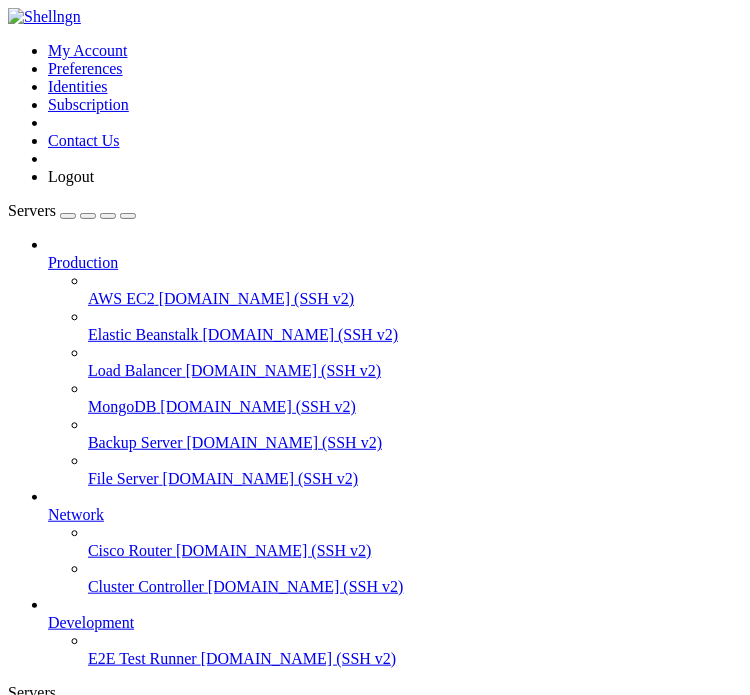 click on "Add Server" at bounding box center [375, 801] 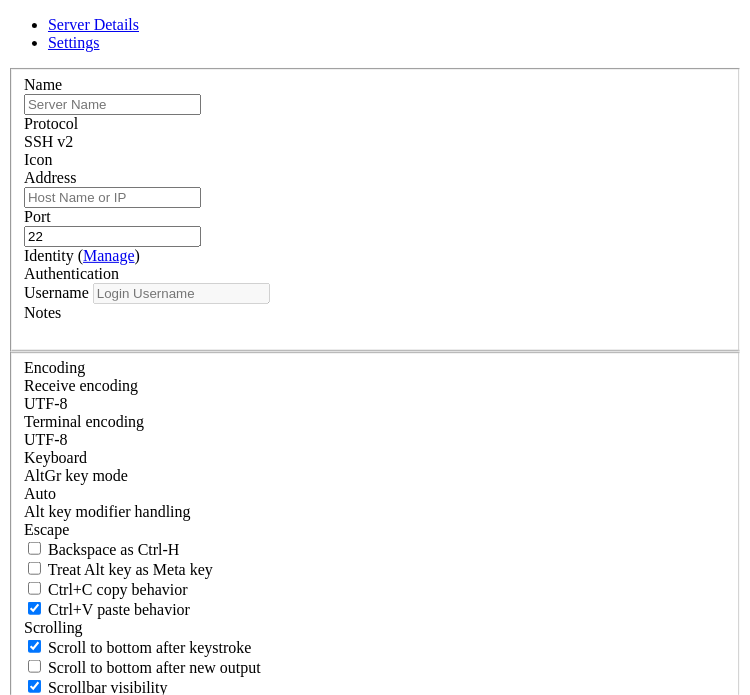 type on "[EMAIL_ADDRESS][DOMAIN_NAME]" 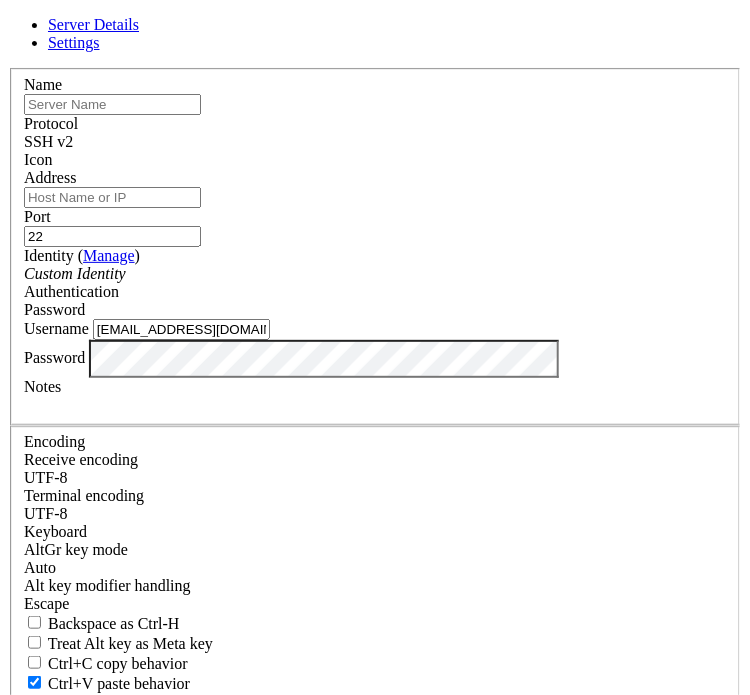 click at bounding box center [112, 104] 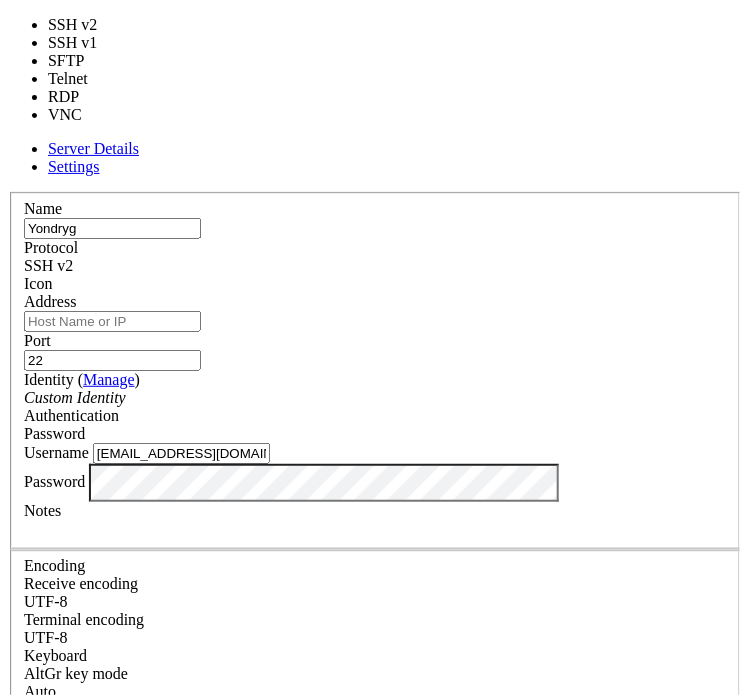 click on "SSH v2" at bounding box center [375, 266] 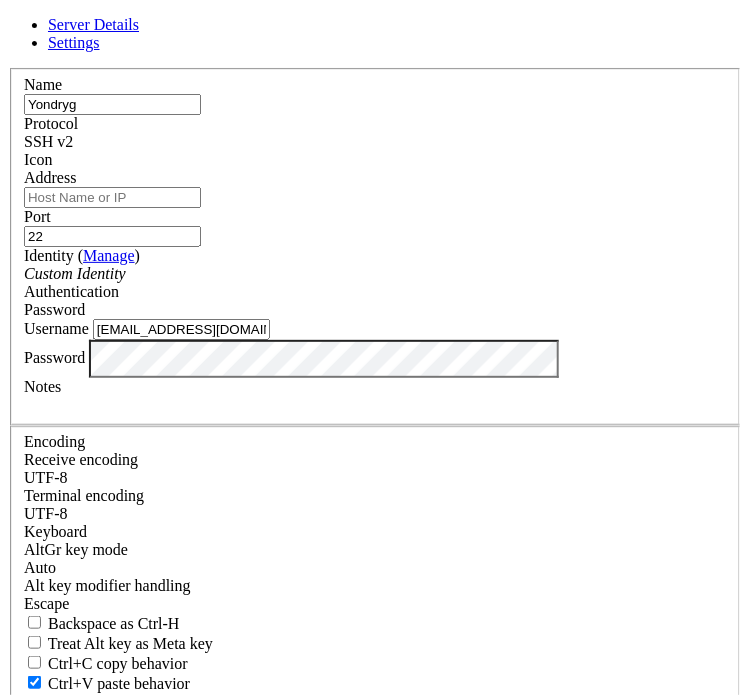 click on "Address" at bounding box center [112, 197] 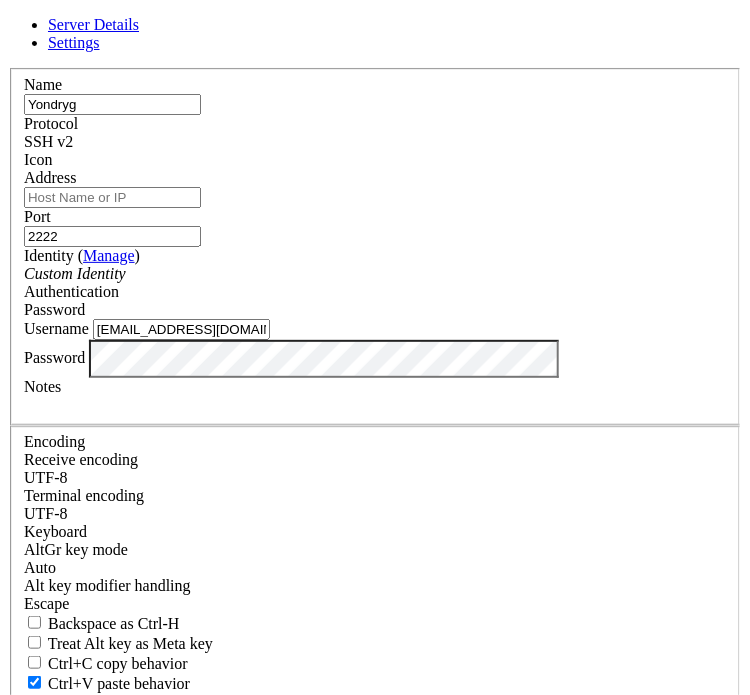 scroll, scrollTop: 100, scrollLeft: 0, axis: vertical 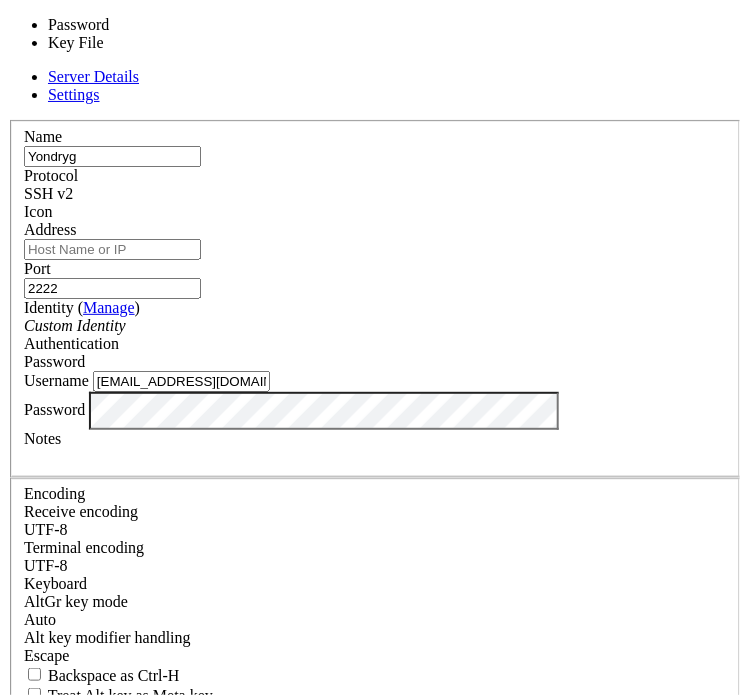 click on "Password" at bounding box center (375, 362) 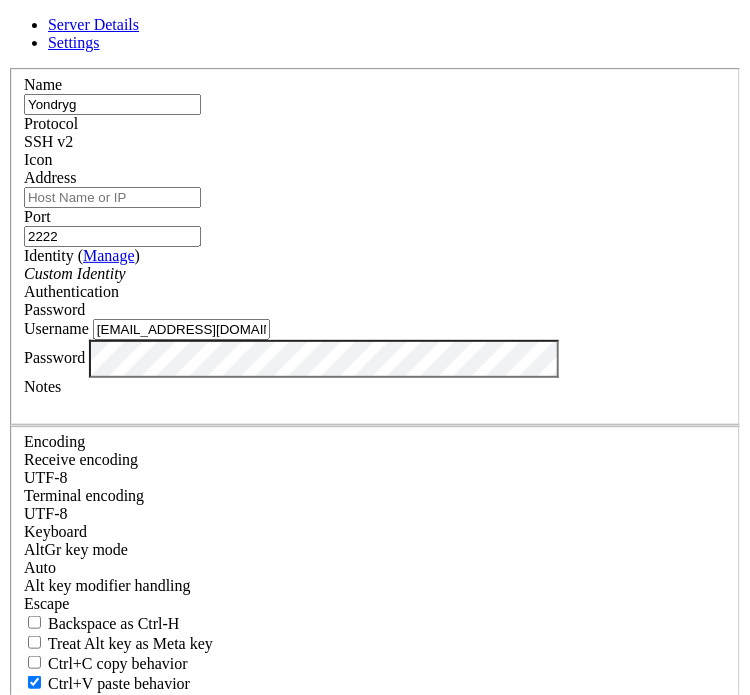 drag, startPoint x: 375, startPoint y: 551, endPoint x: 125, endPoint y: 563, distance: 250.28784 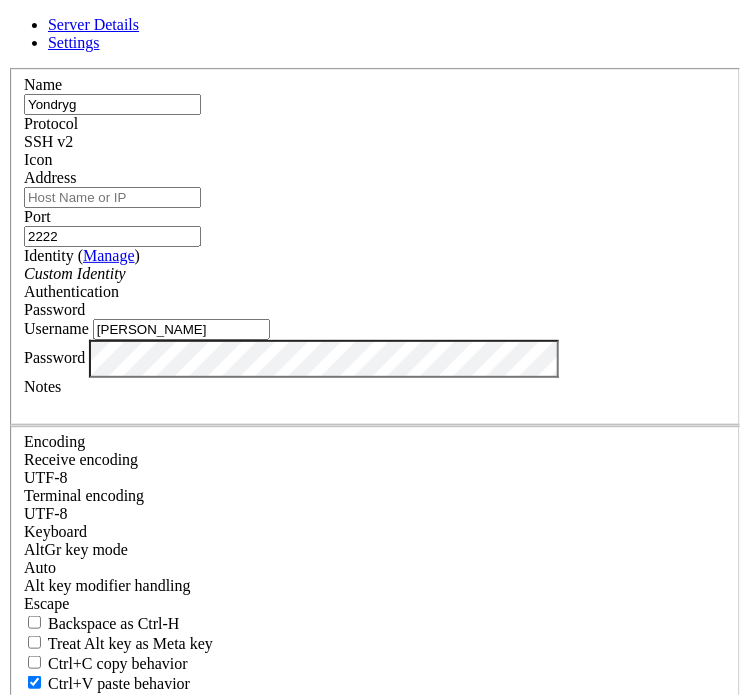 scroll, scrollTop: 246, scrollLeft: 0, axis: vertical 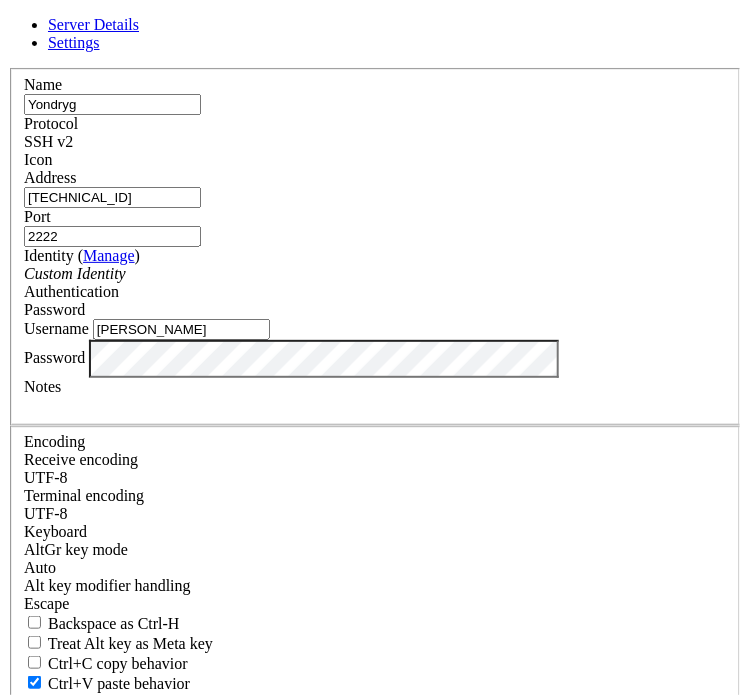 click on "Save" at bounding box center [31, 831] 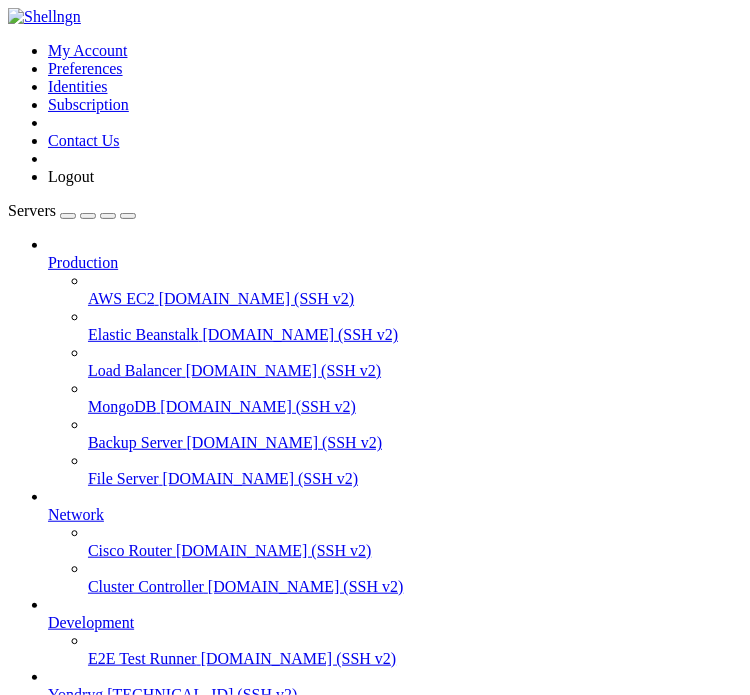 scroll, scrollTop: 164, scrollLeft: 0, axis: vertical 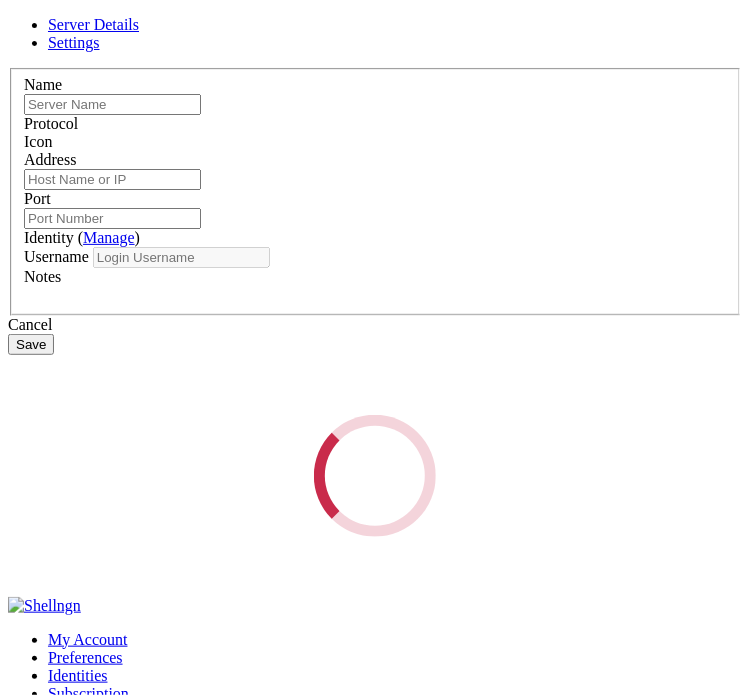 type on "Yondryg" 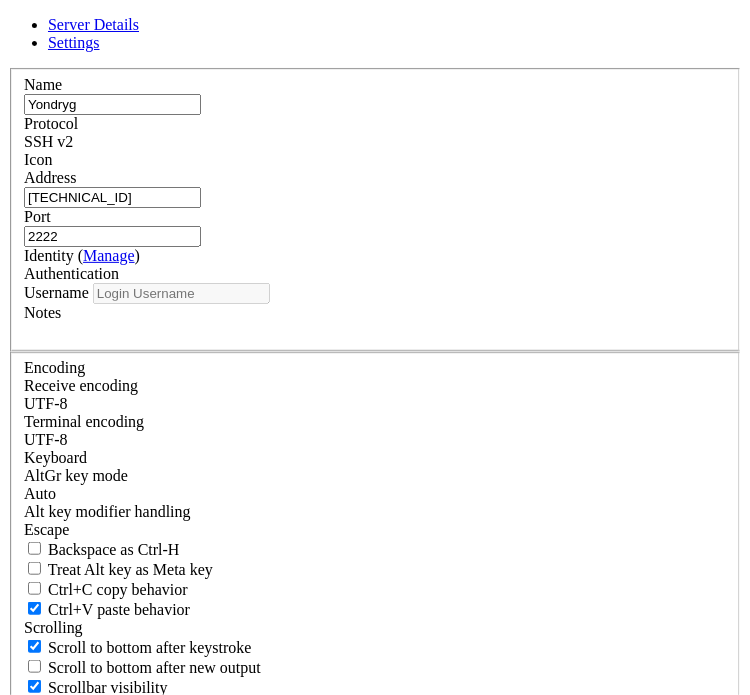 type on "[PERSON_NAME]" 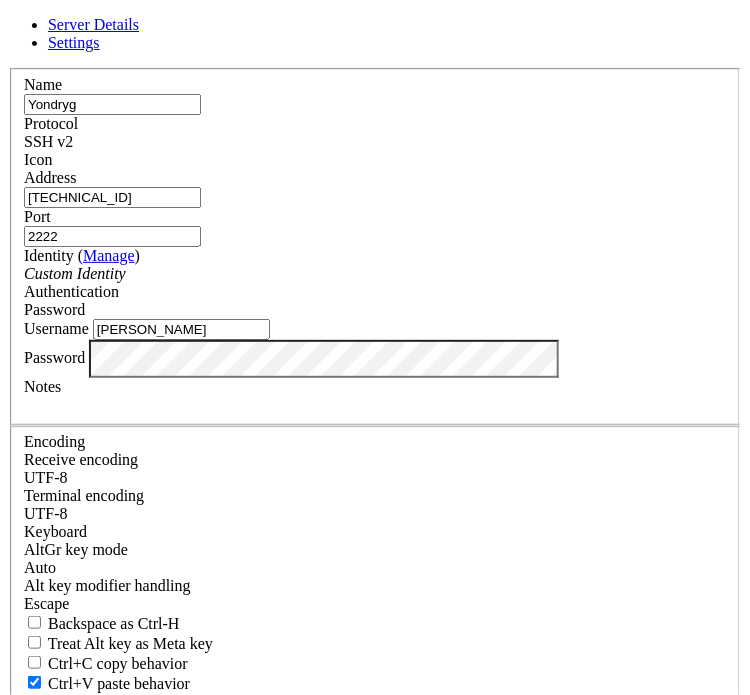 drag, startPoint x: 214, startPoint y: 359, endPoint x: 130, endPoint y: 359, distance: 84 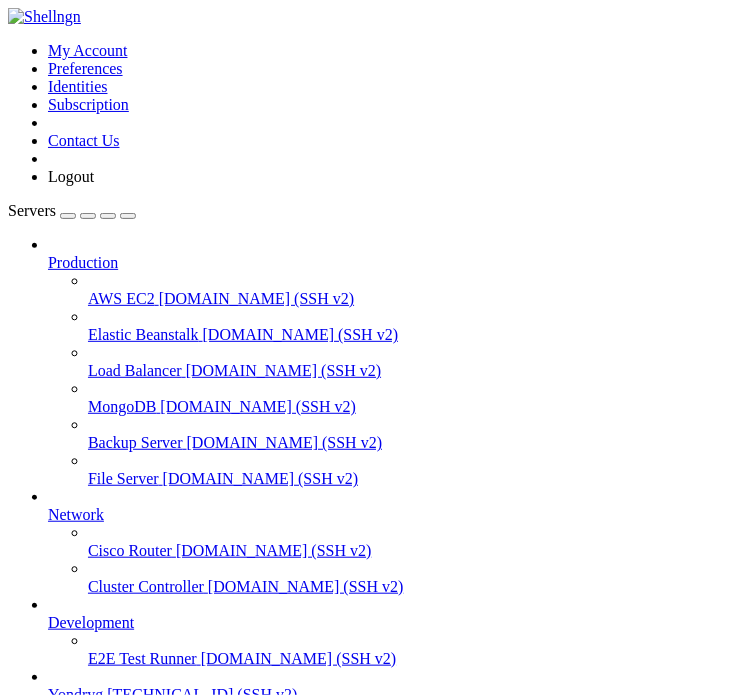click on "192.168.1.9 (SSH v2)" at bounding box center (202, 694) 